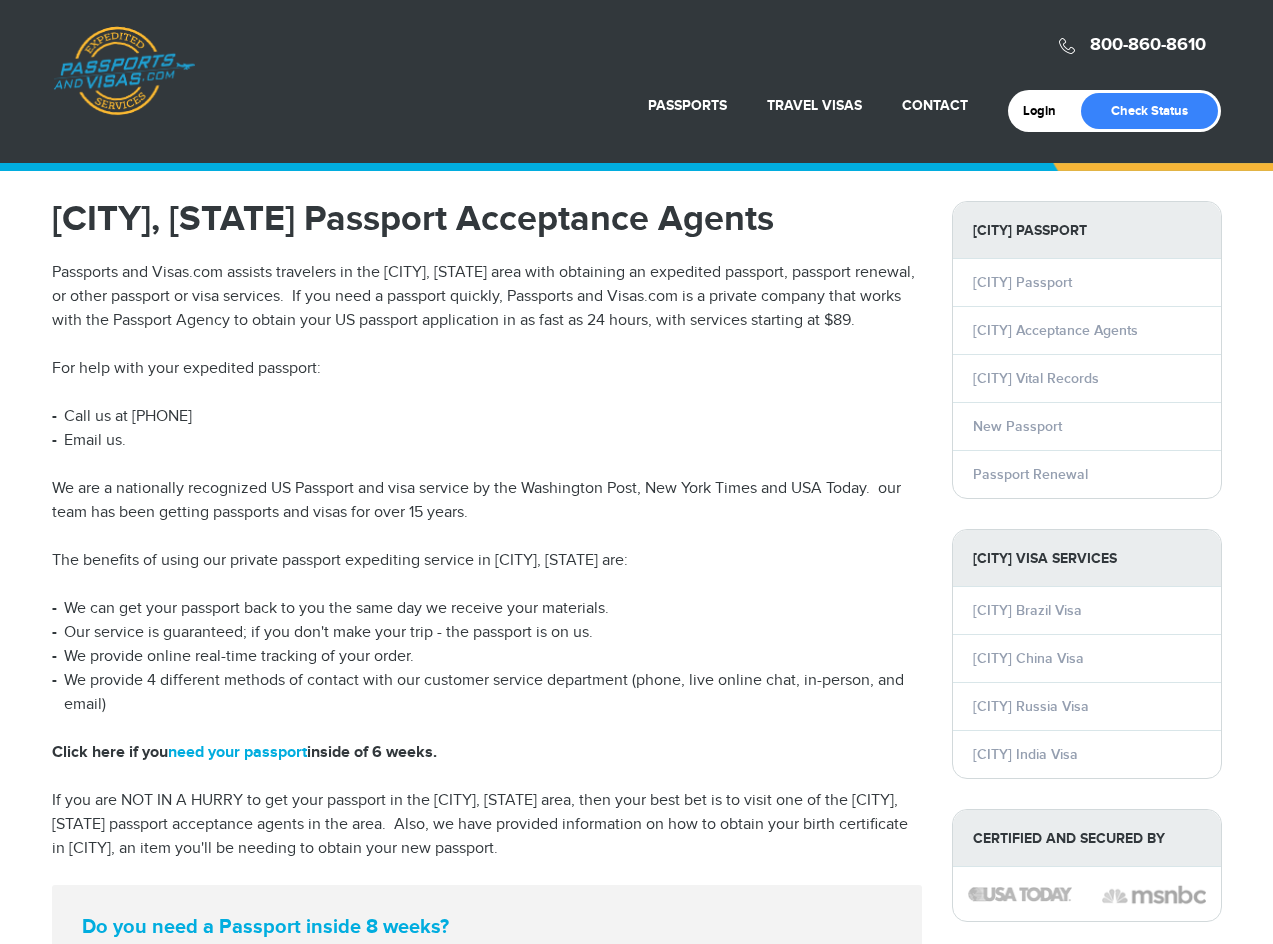 scroll, scrollTop: 0, scrollLeft: 0, axis: both 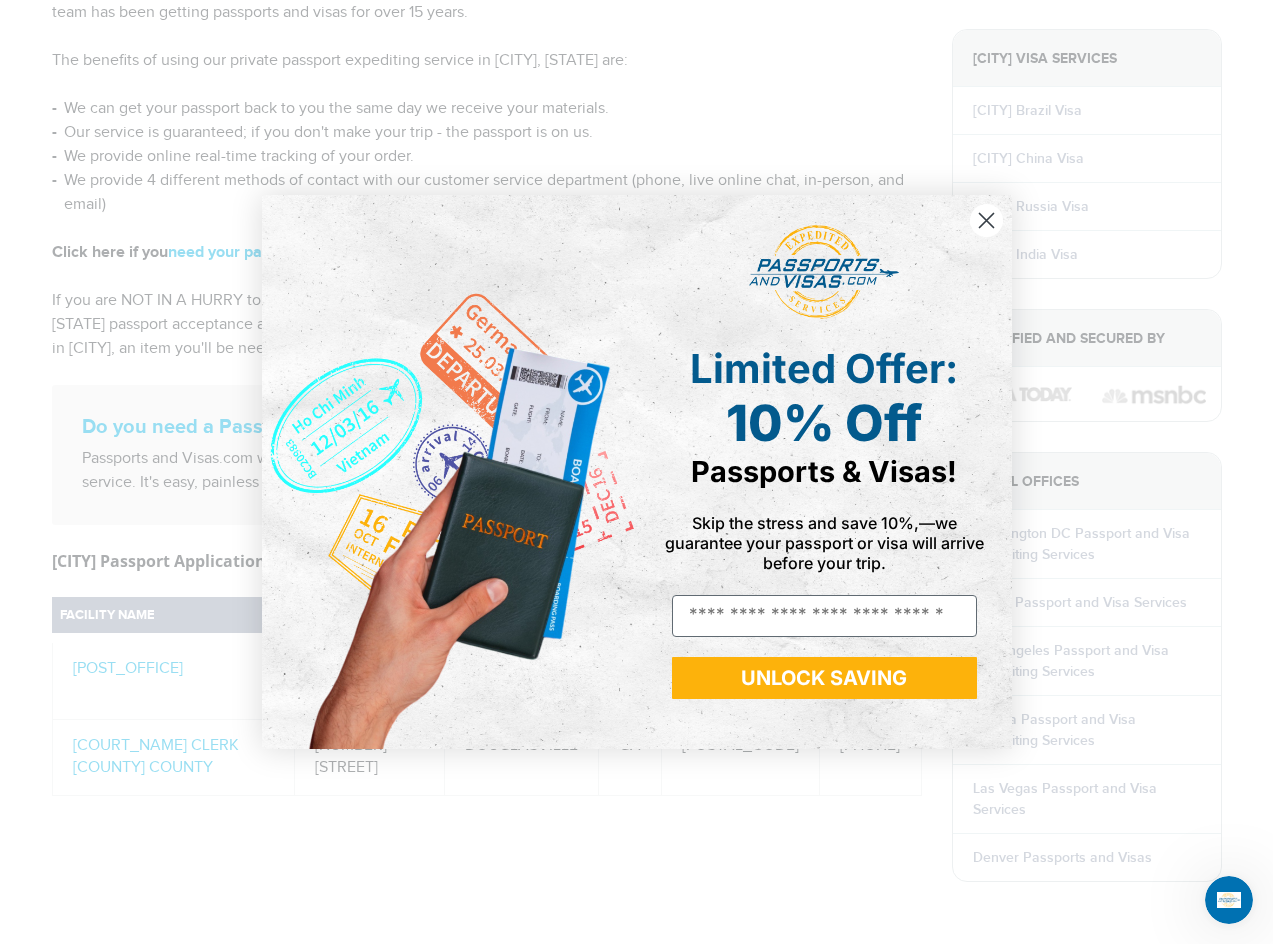 click 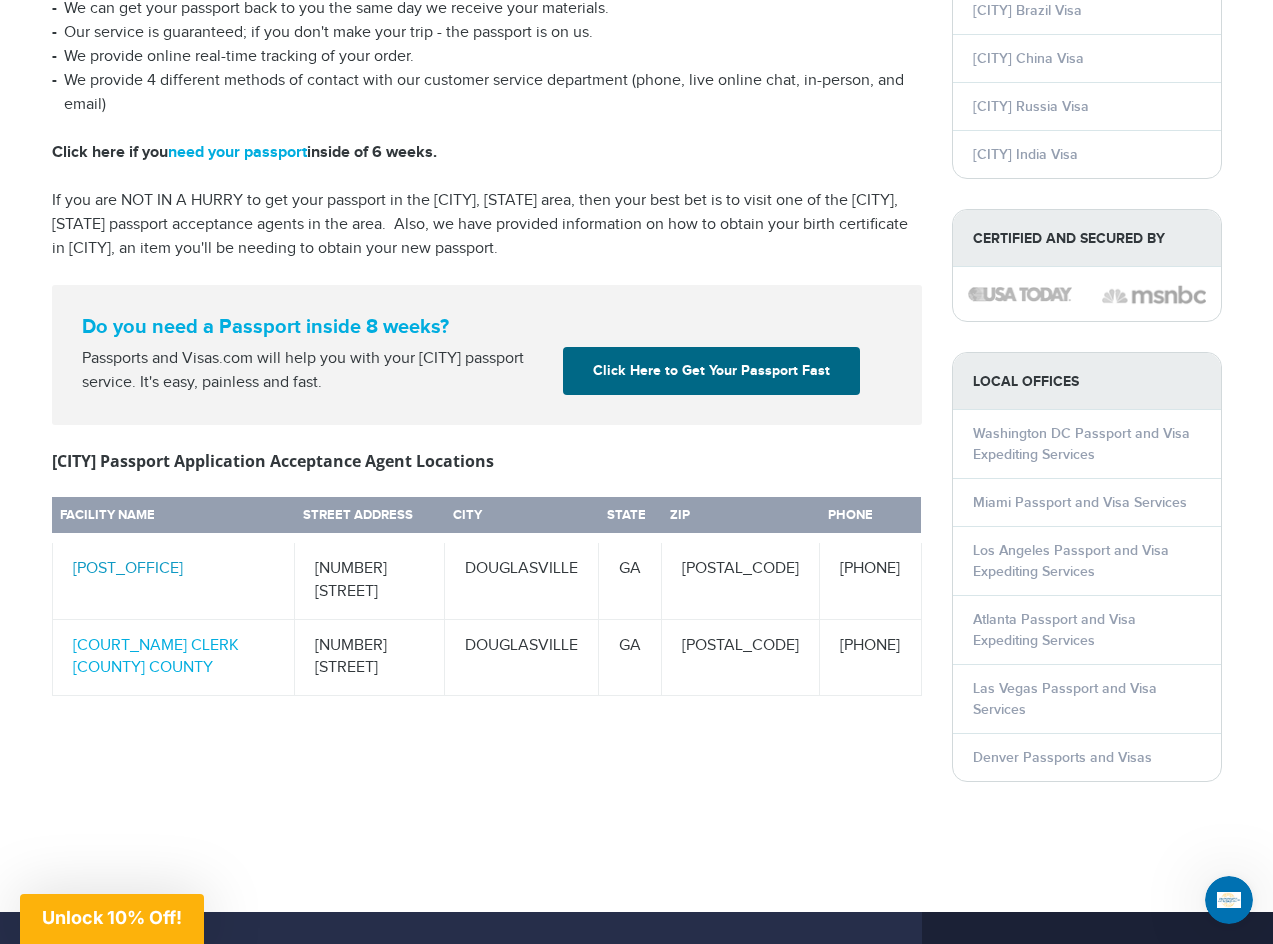 scroll, scrollTop: 700, scrollLeft: 0, axis: vertical 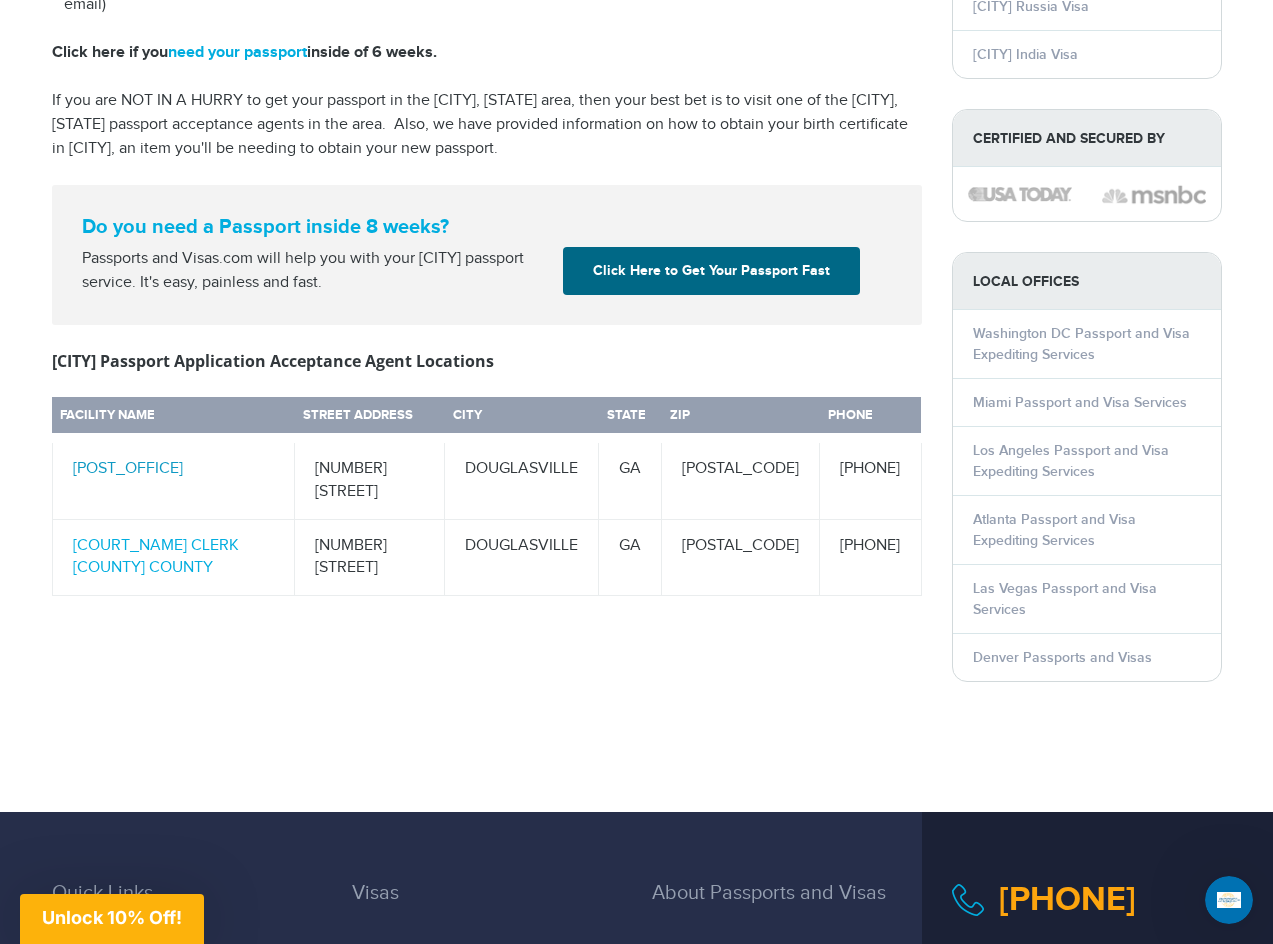 click on "LITHIA SPRINGS POST OFFICE" at bounding box center [128, 468] 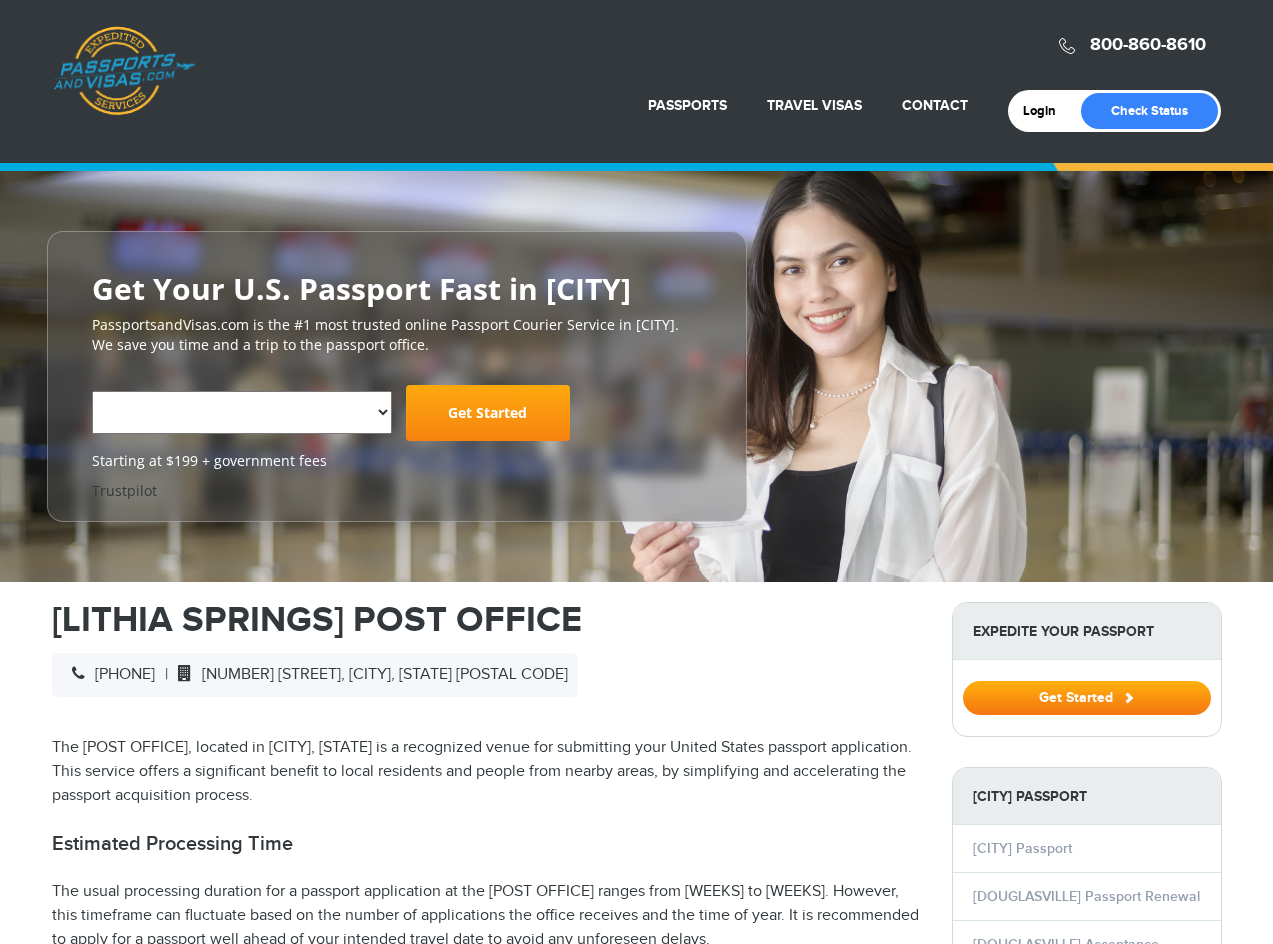 scroll, scrollTop: 0, scrollLeft: 0, axis: both 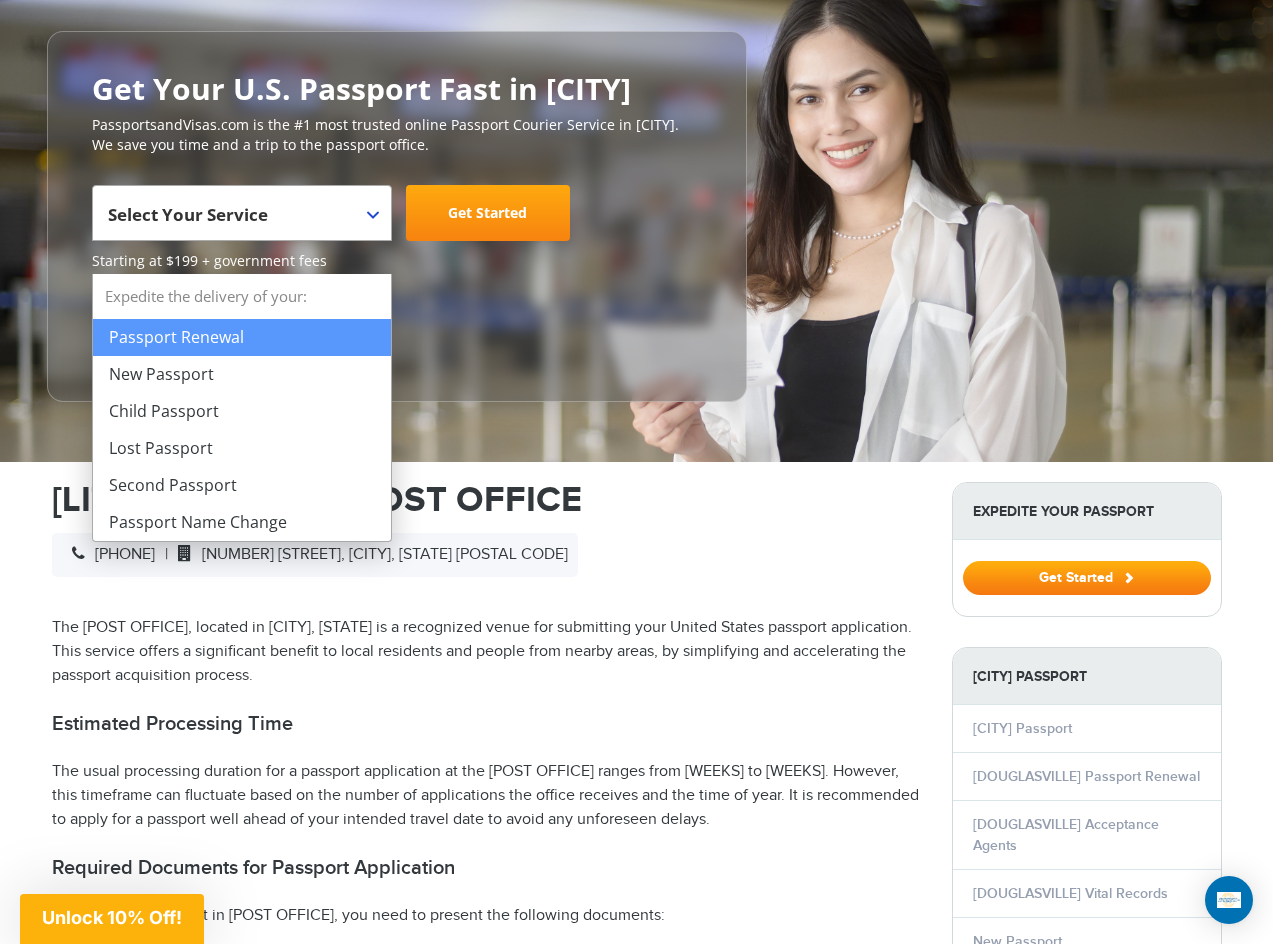 click on "Select Your Service" at bounding box center [239, 221] 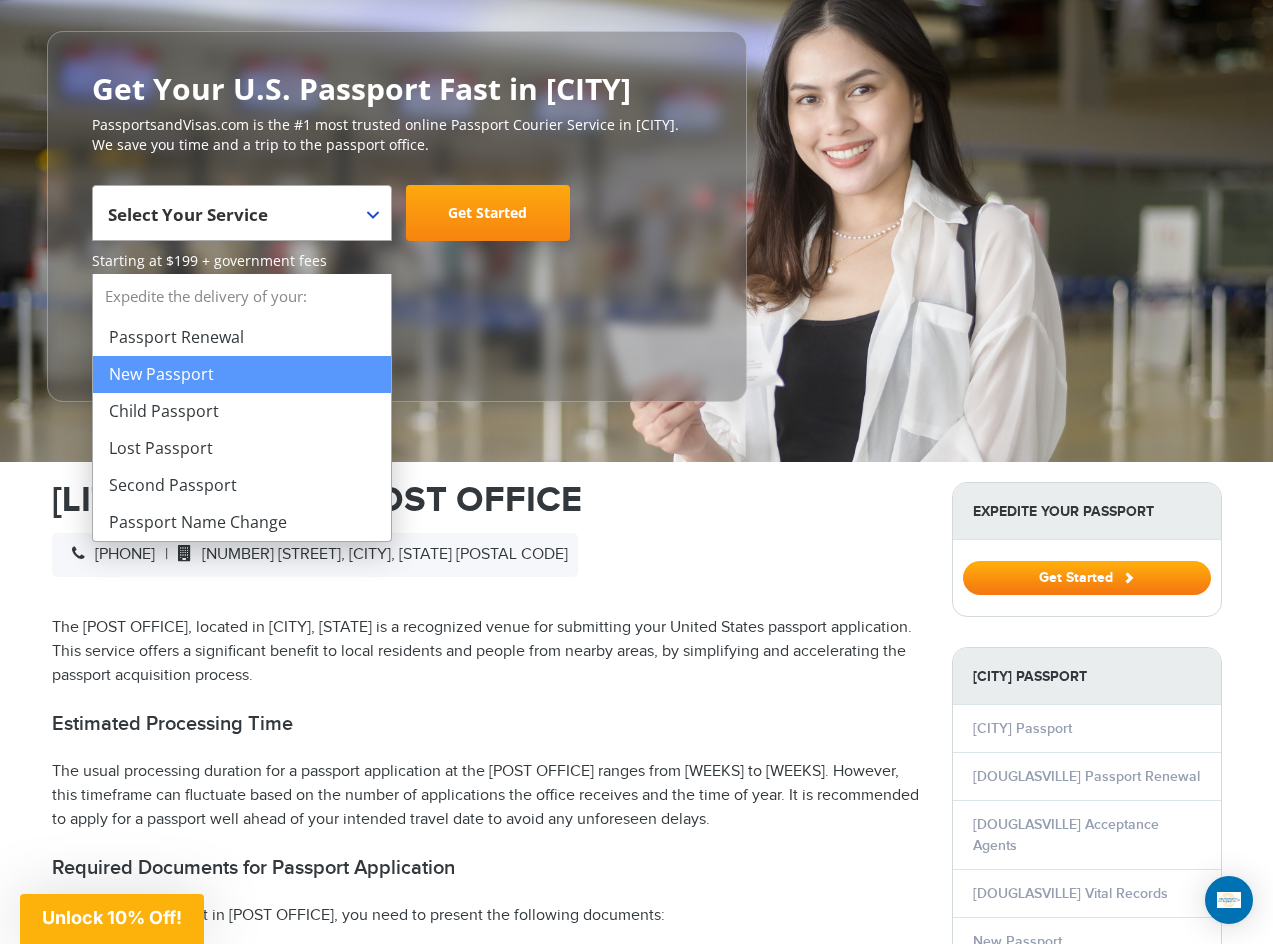 select on "**********" 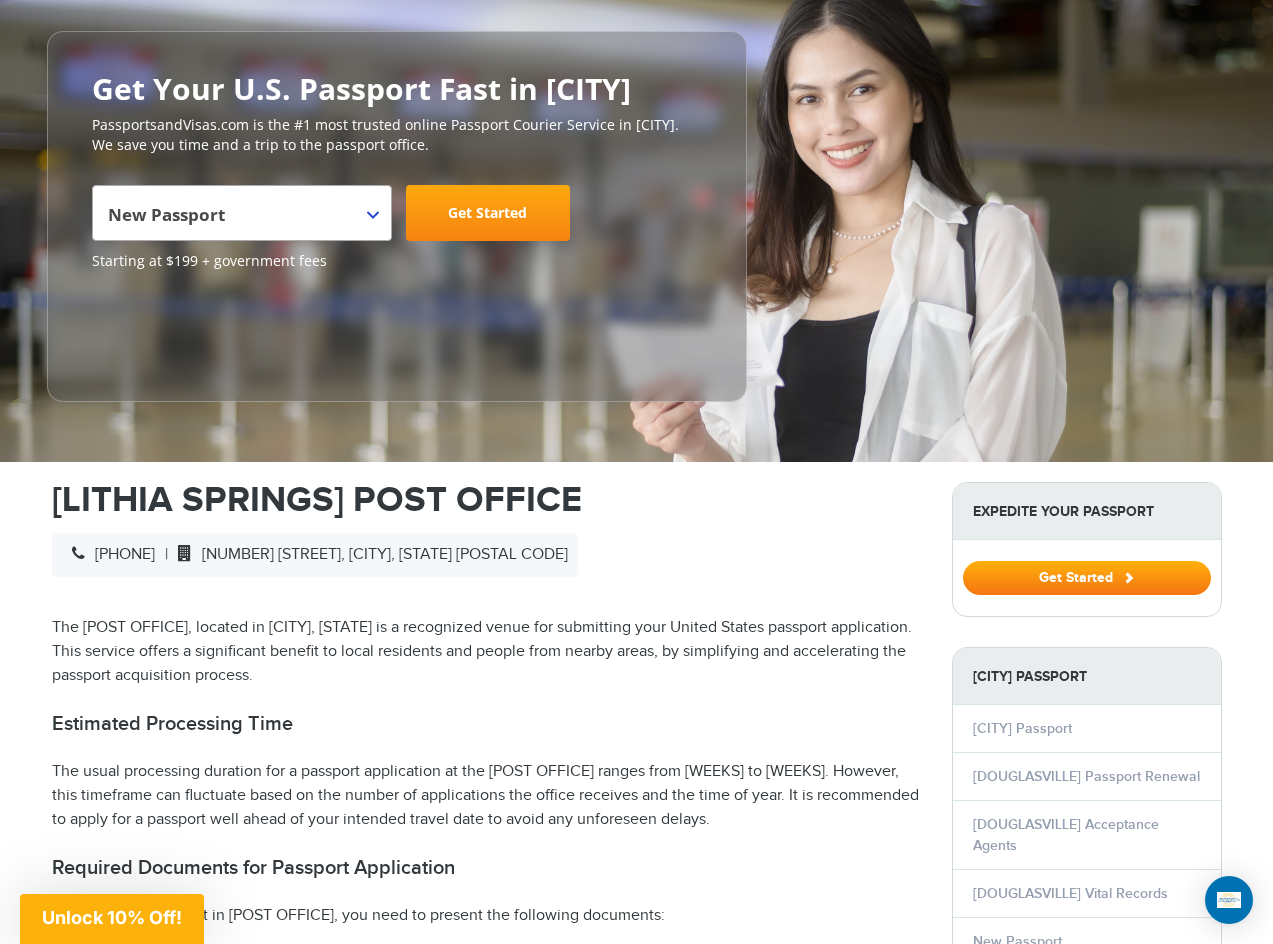 click on "Get Started" at bounding box center (488, 213) 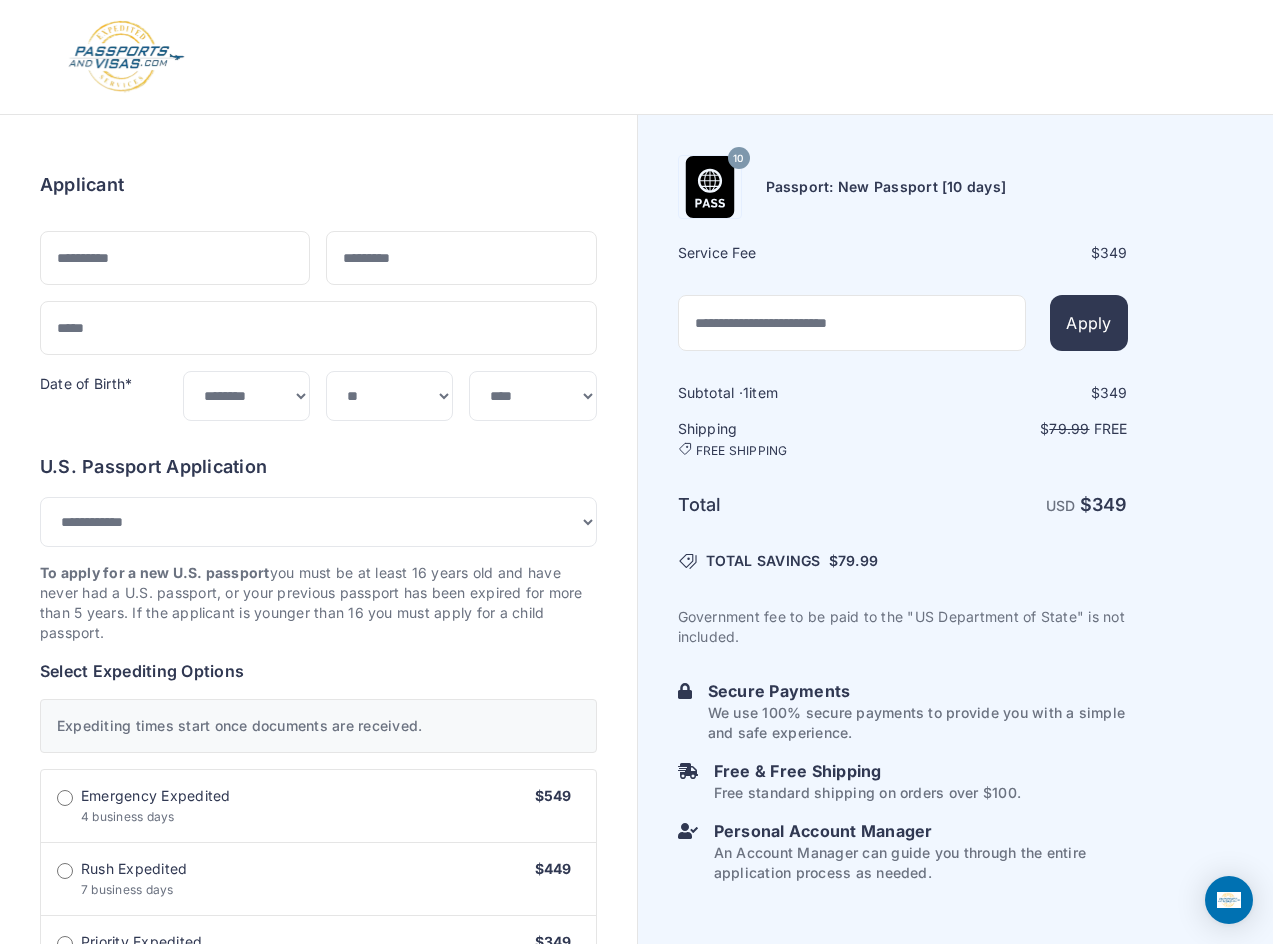 select on "***" 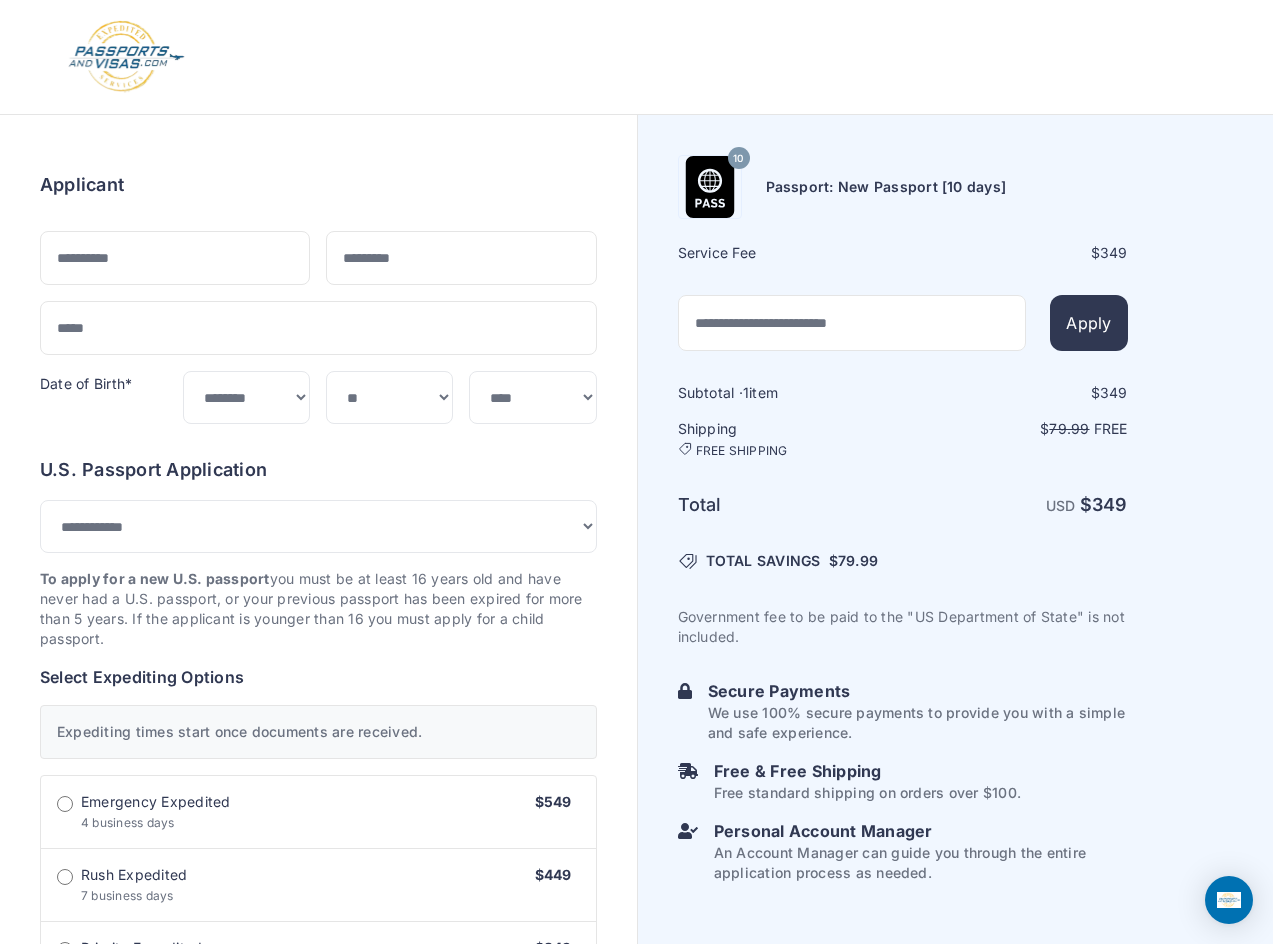 scroll, scrollTop: 0, scrollLeft: 0, axis: both 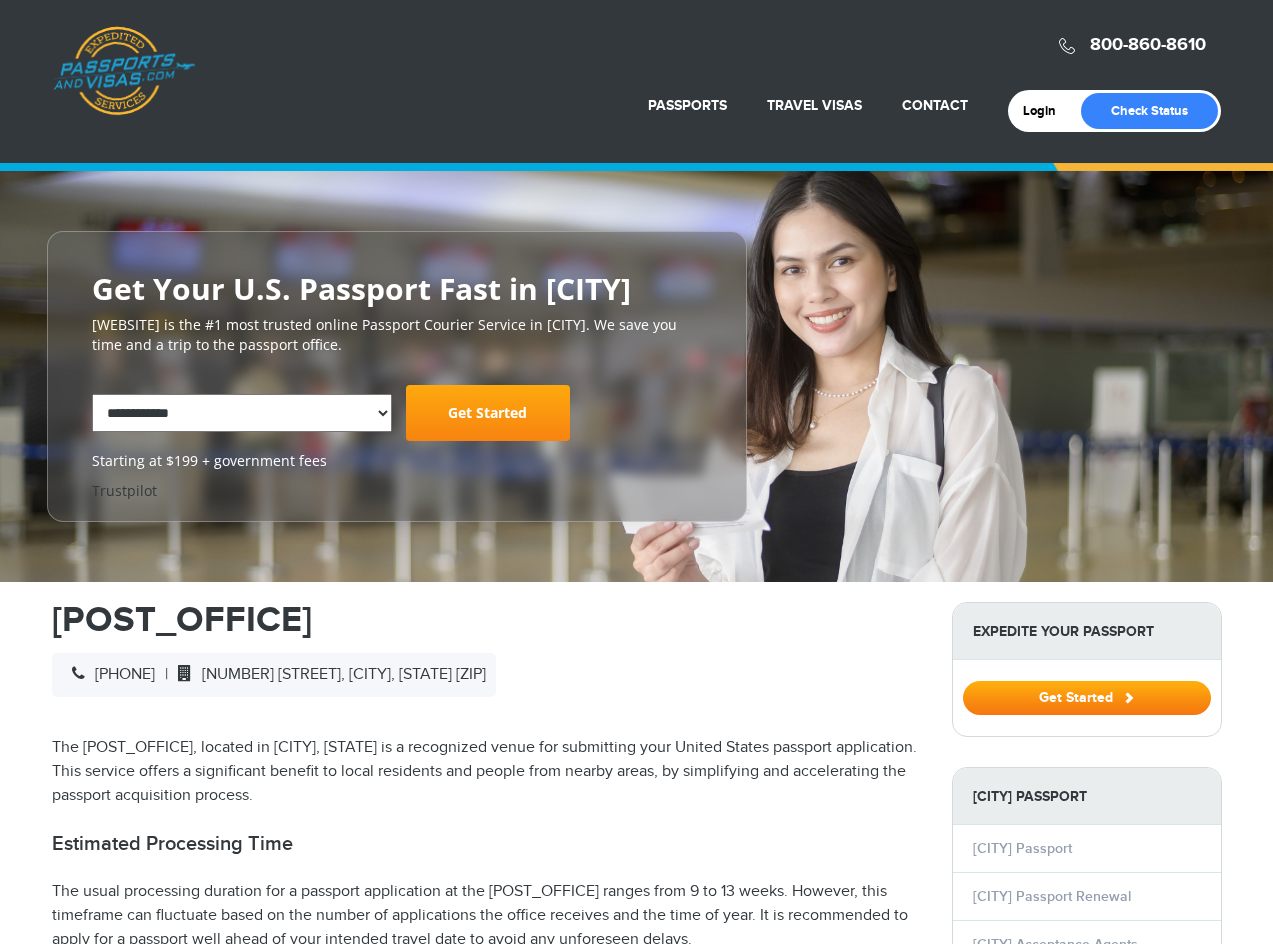 select on "**********" 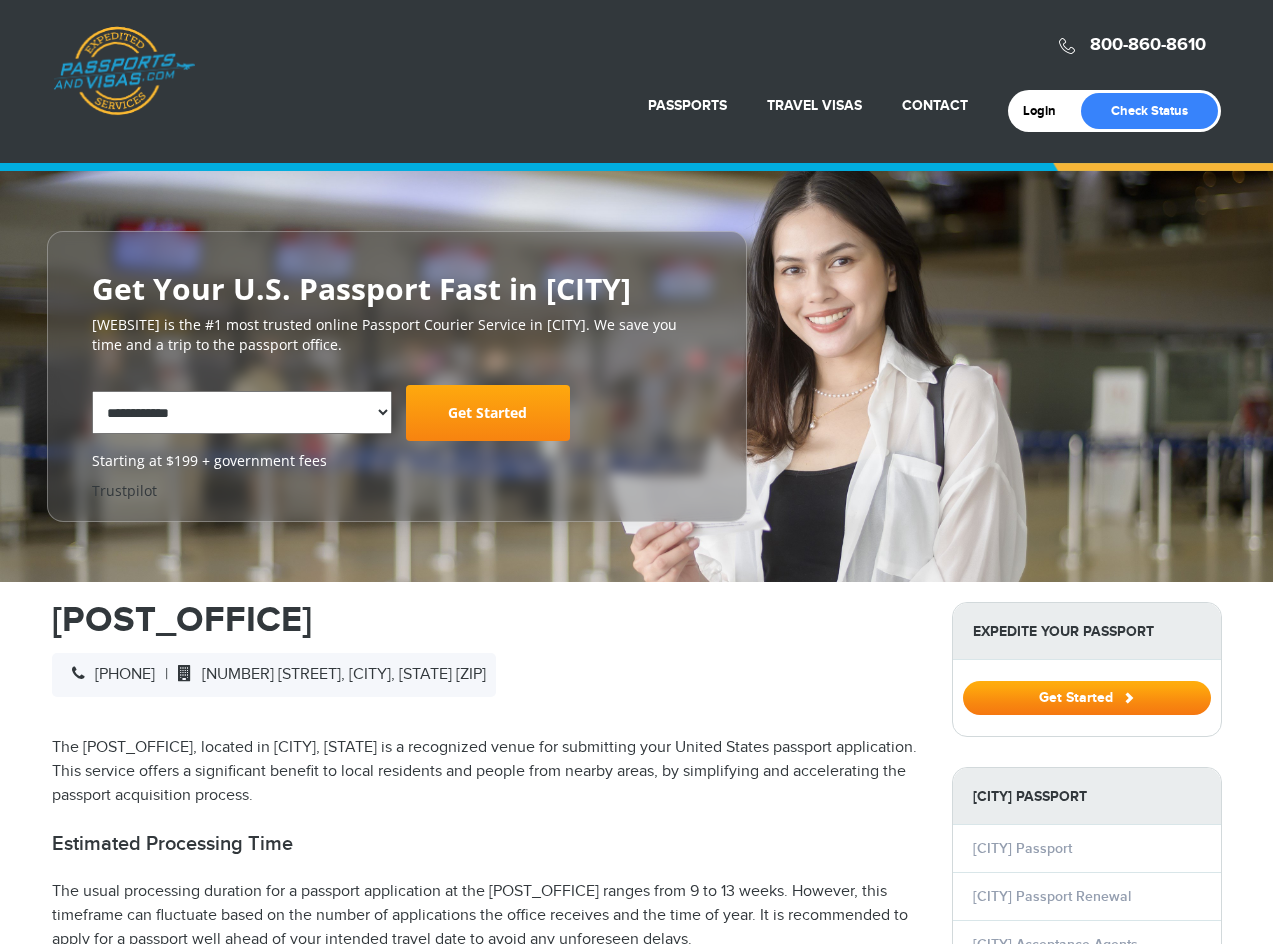 scroll, scrollTop: 184, scrollLeft: 0, axis: vertical 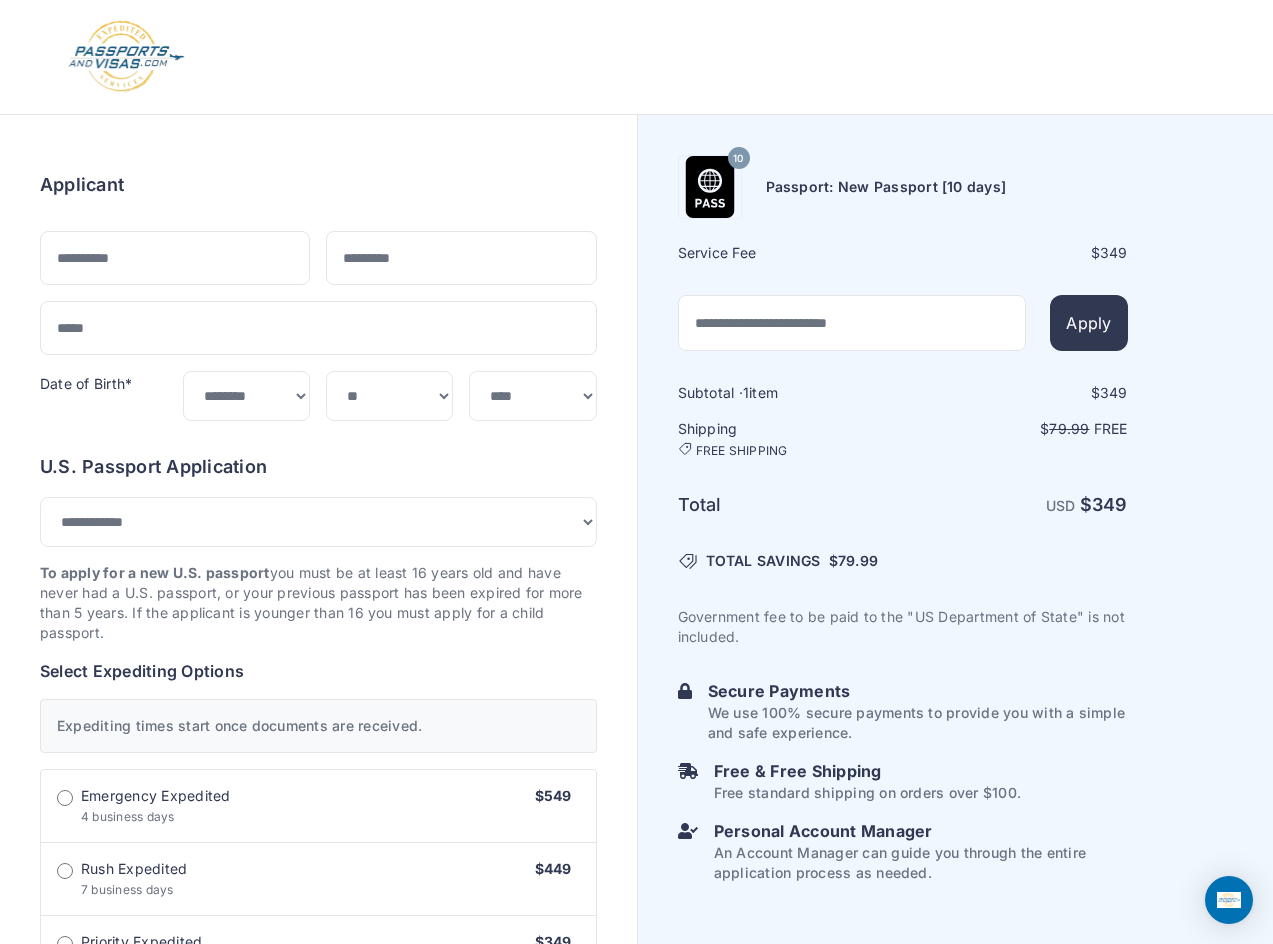 select on "***" 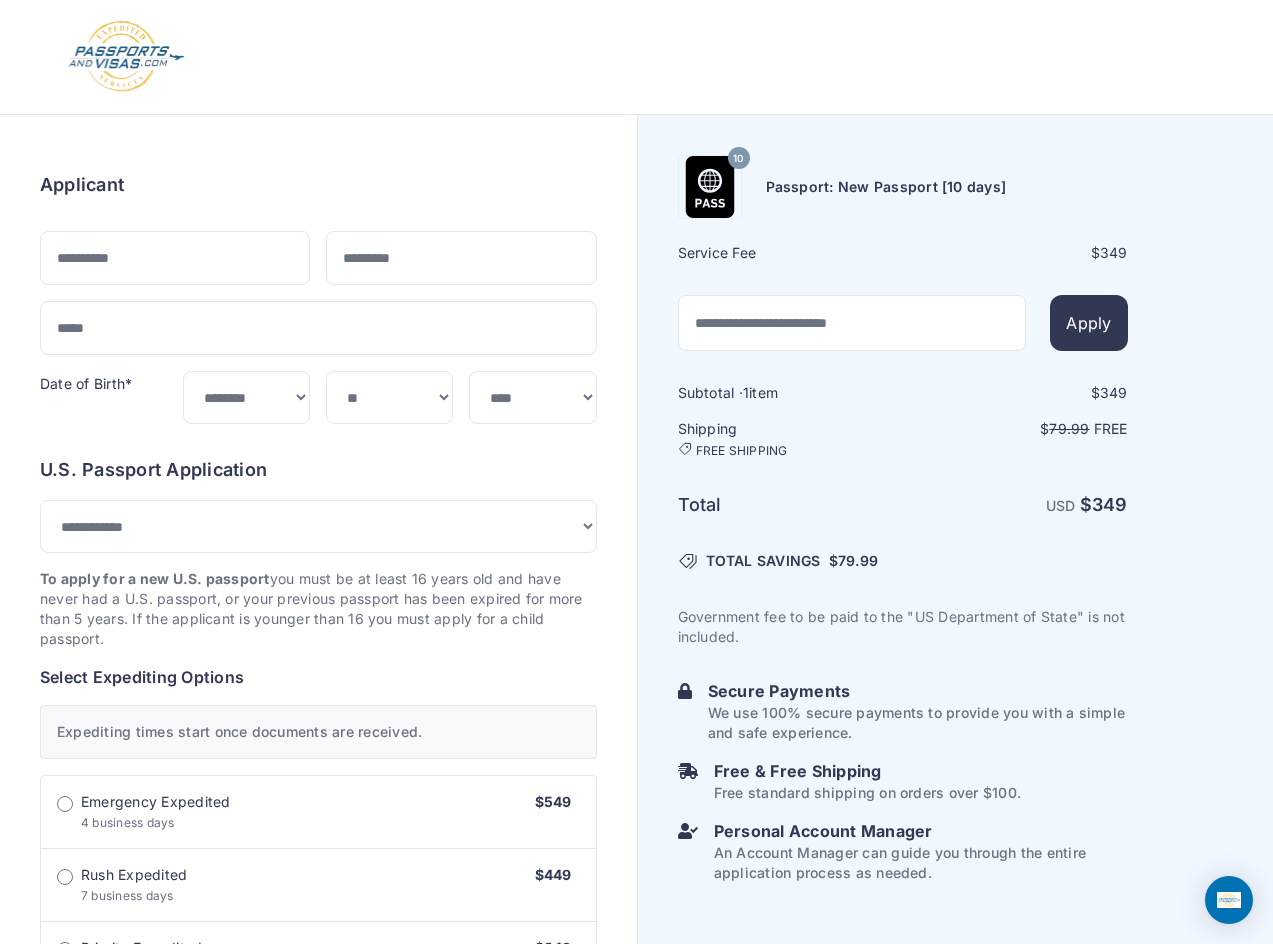 scroll, scrollTop: 0, scrollLeft: 0, axis: both 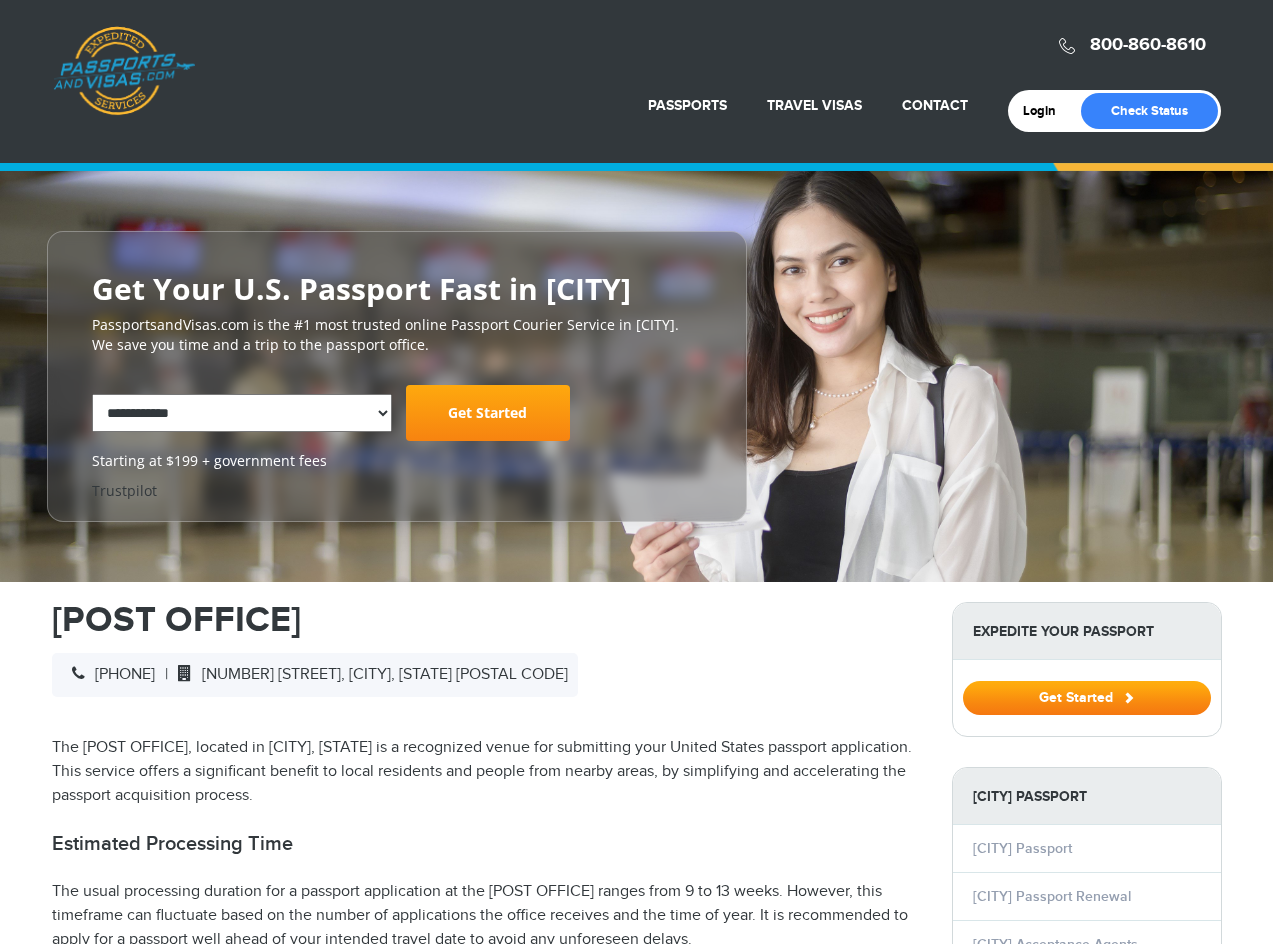 select on "**********" 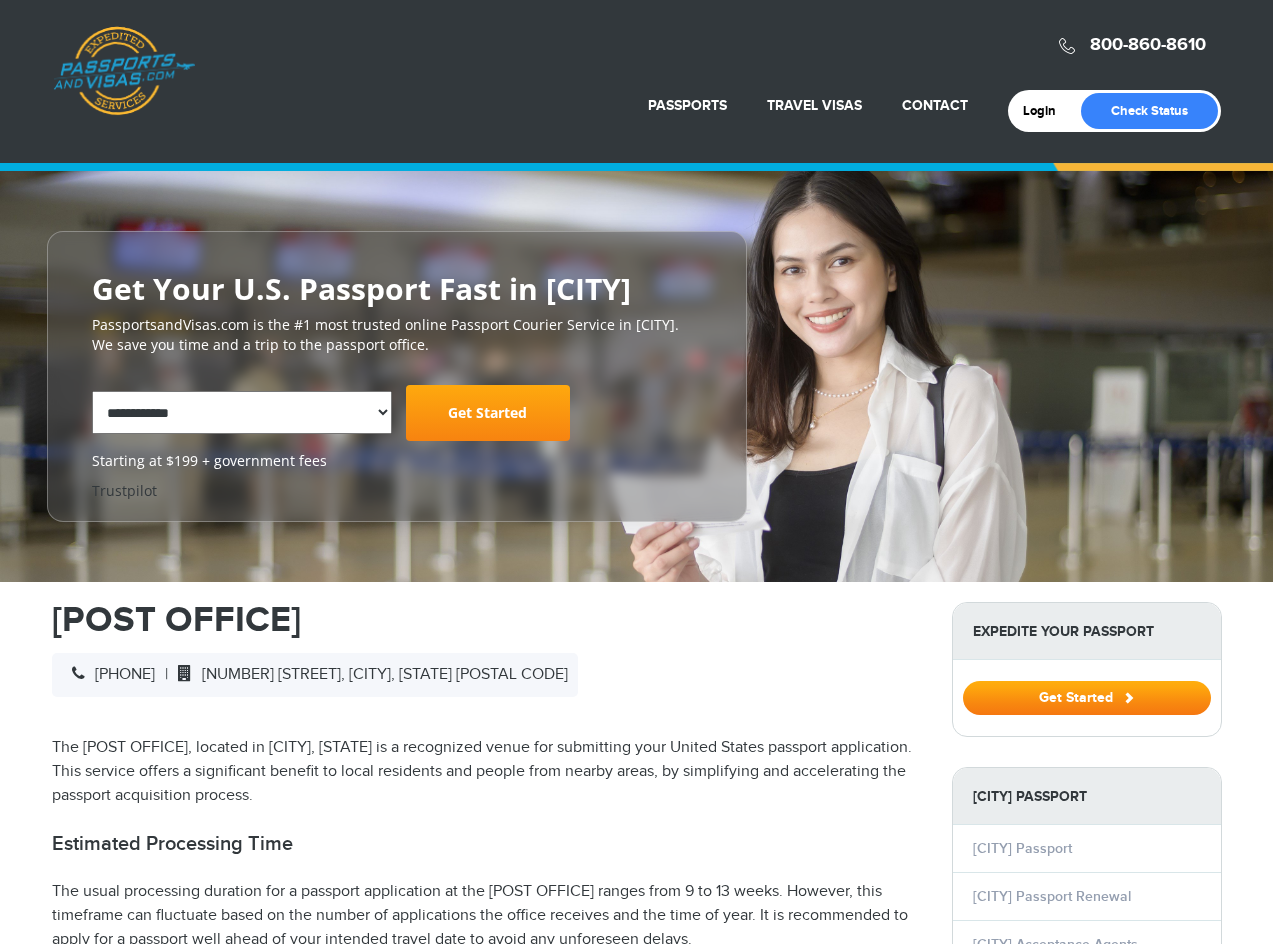 scroll, scrollTop: 168, scrollLeft: 0, axis: vertical 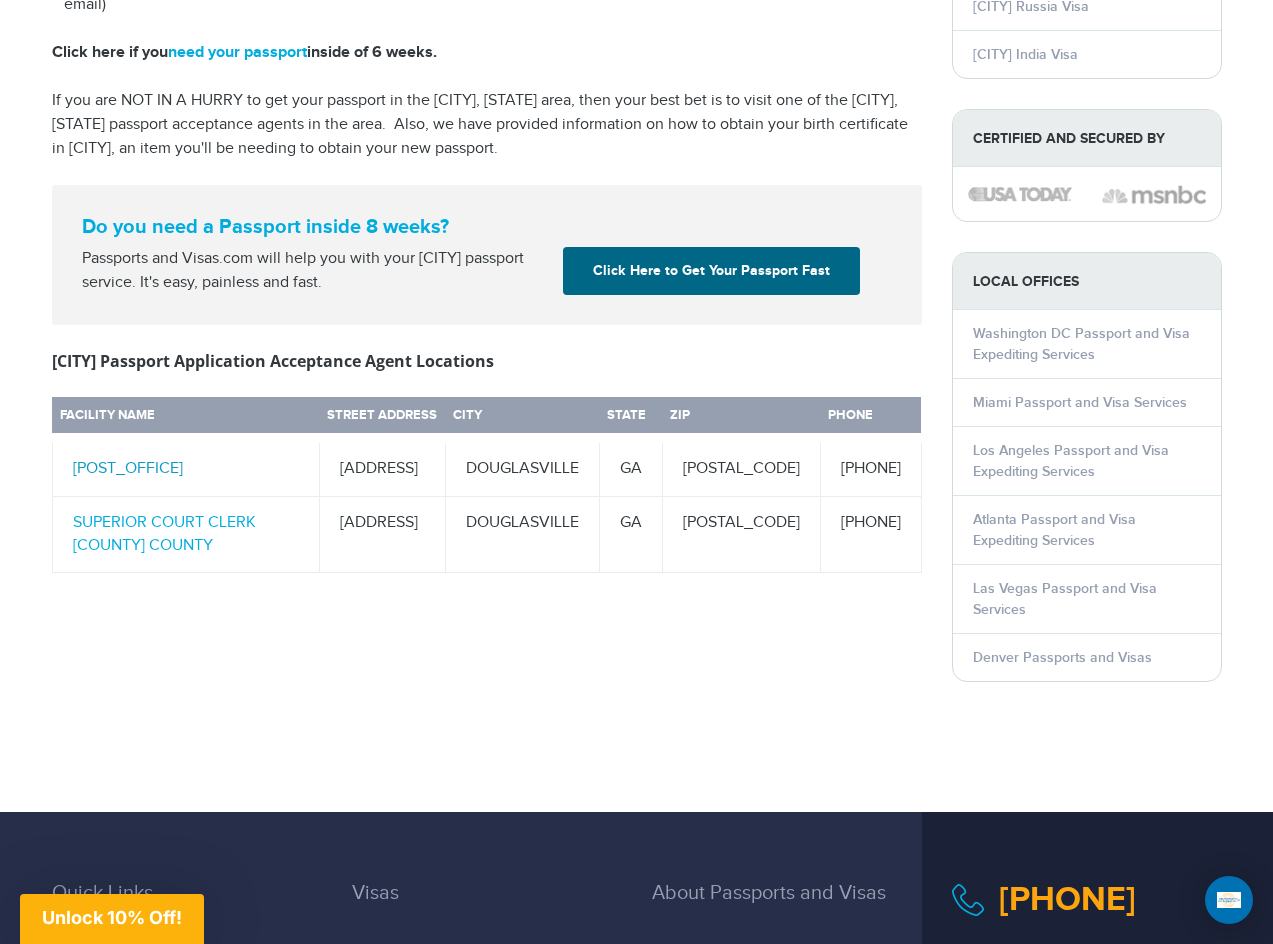 click on "[POST_OFFICE]" at bounding box center [128, 468] 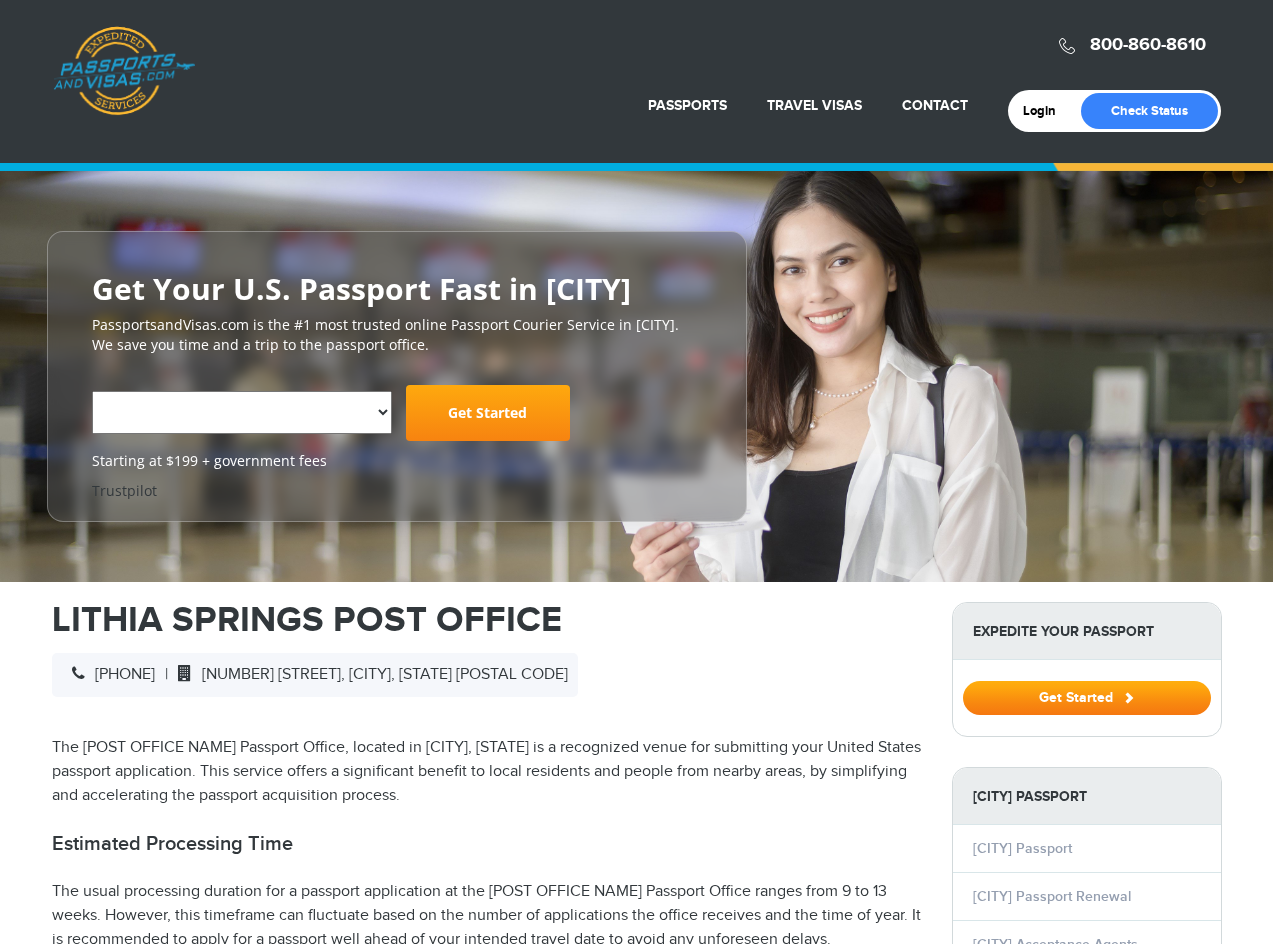 scroll, scrollTop: 0, scrollLeft: 0, axis: both 